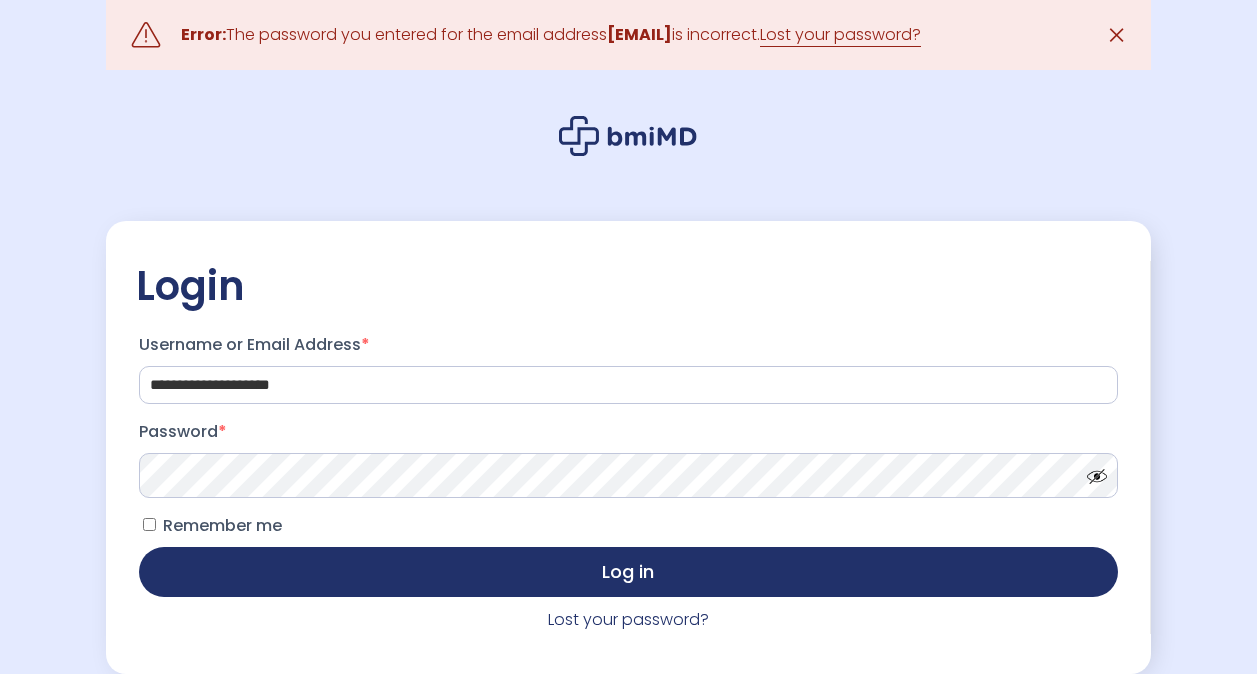 scroll, scrollTop: 0, scrollLeft: 0, axis: both 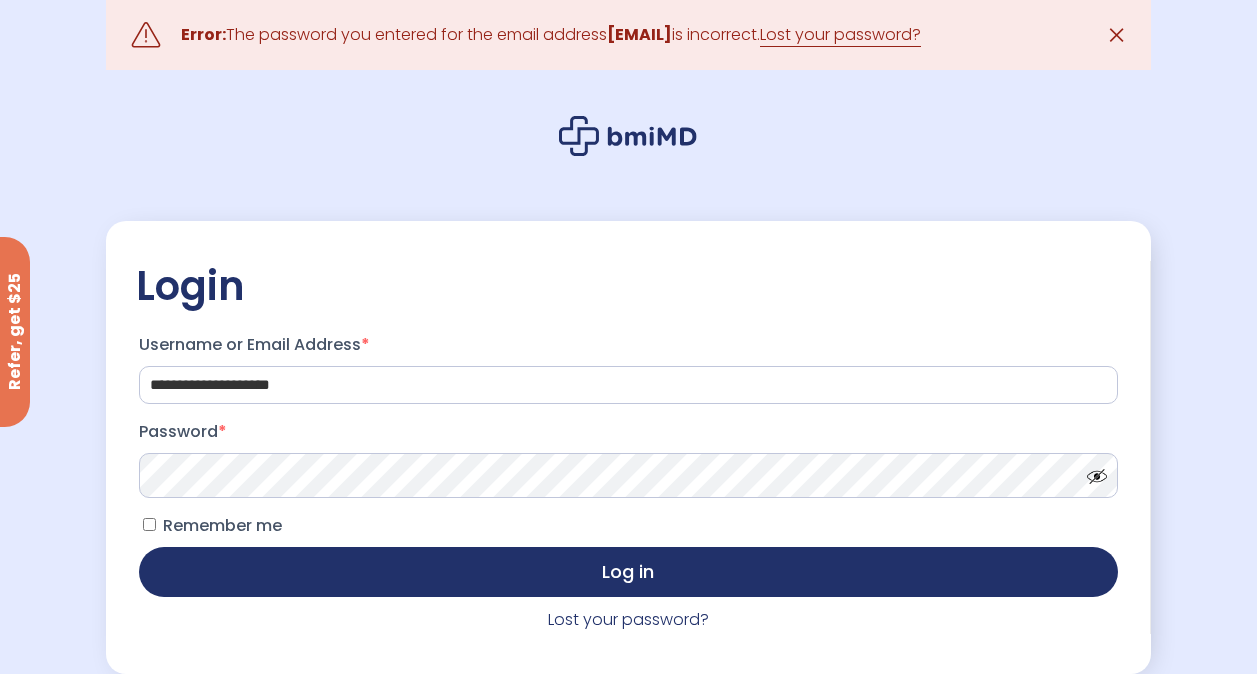 click at bounding box center [1092, 471] 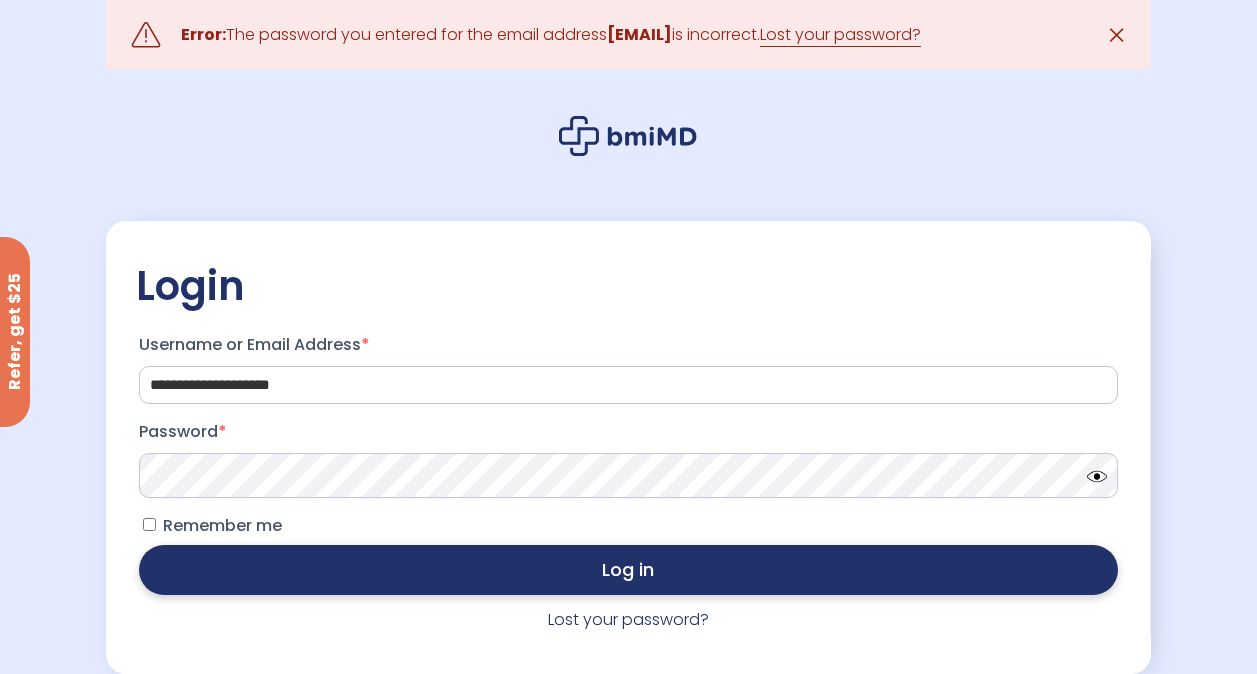click on "Log in" at bounding box center (628, 570) 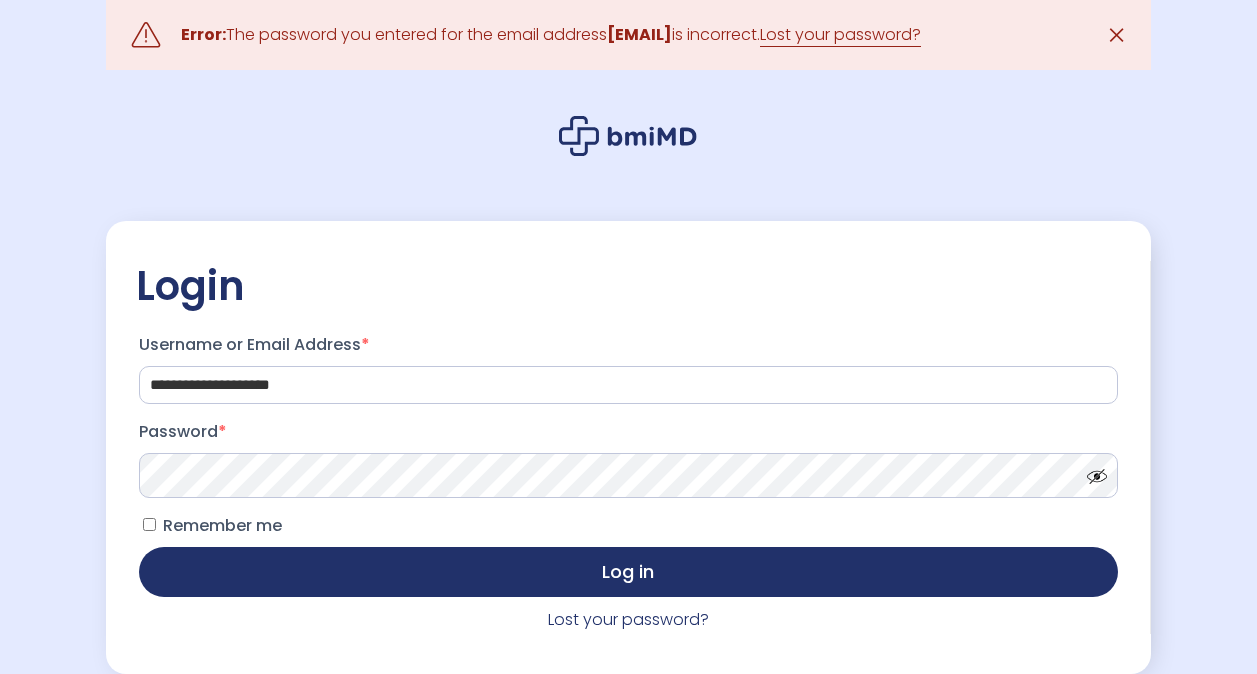 scroll, scrollTop: 0, scrollLeft: 0, axis: both 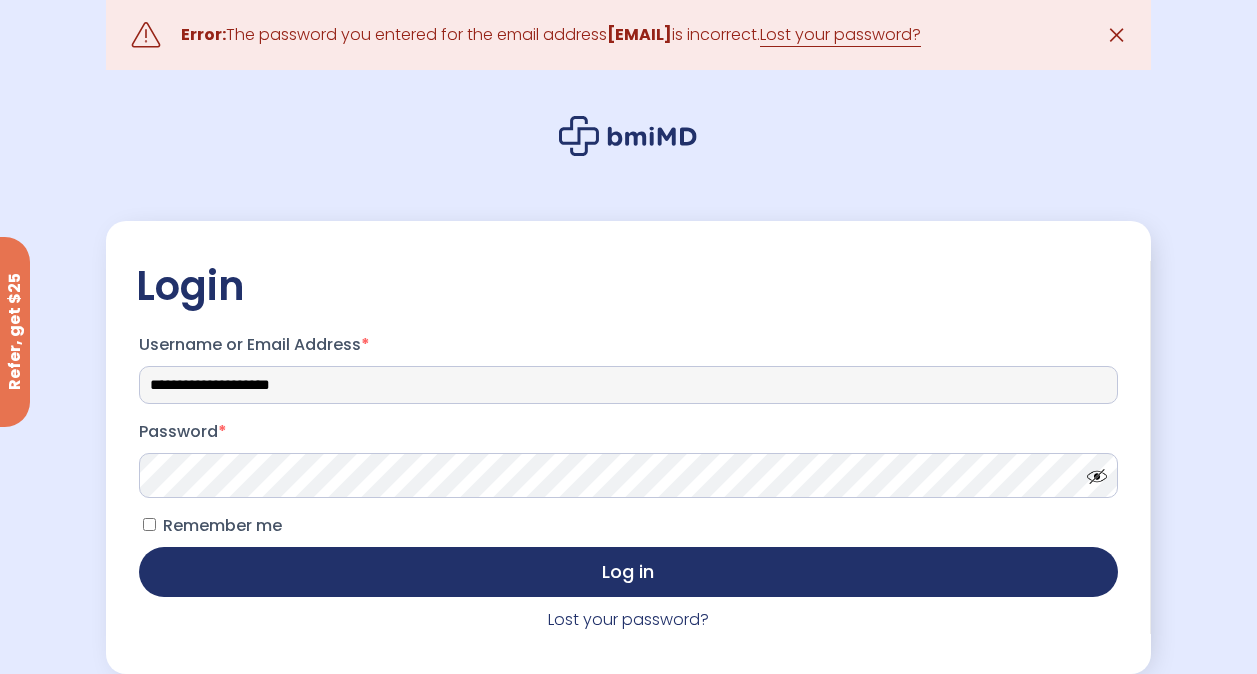 drag, startPoint x: 364, startPoint y: 382, endPoint x: 87, endPoint y: 357, distance: 278.1259 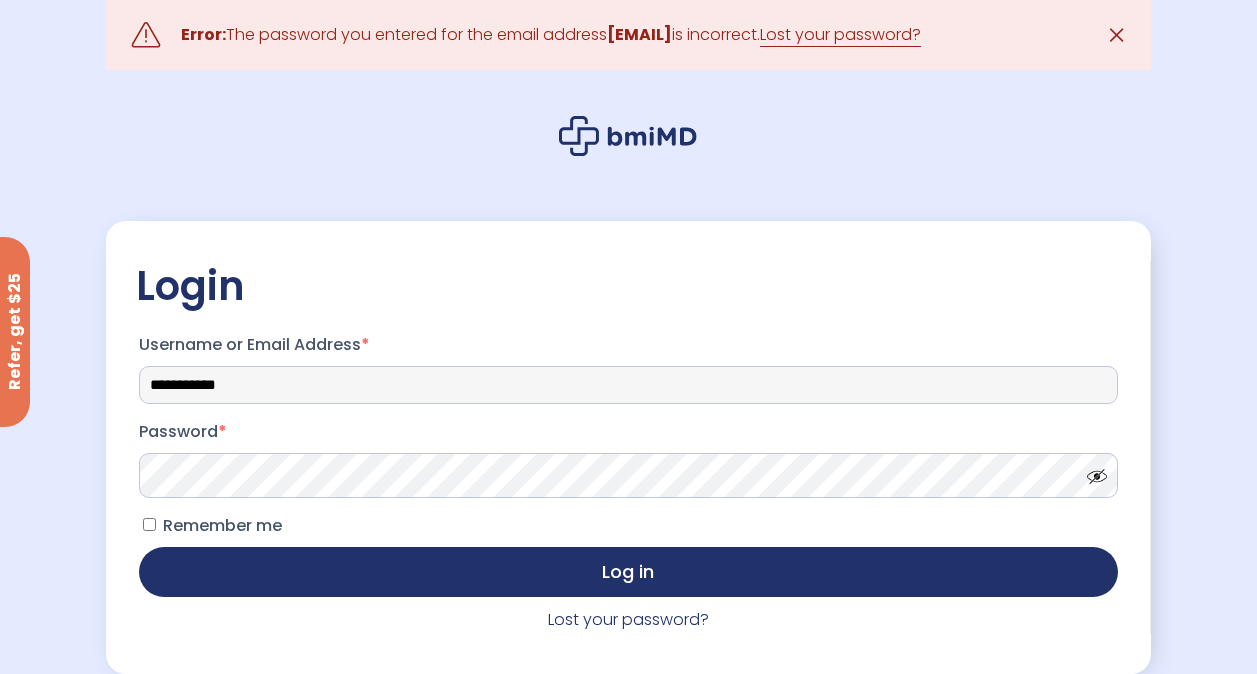 type on "**********" 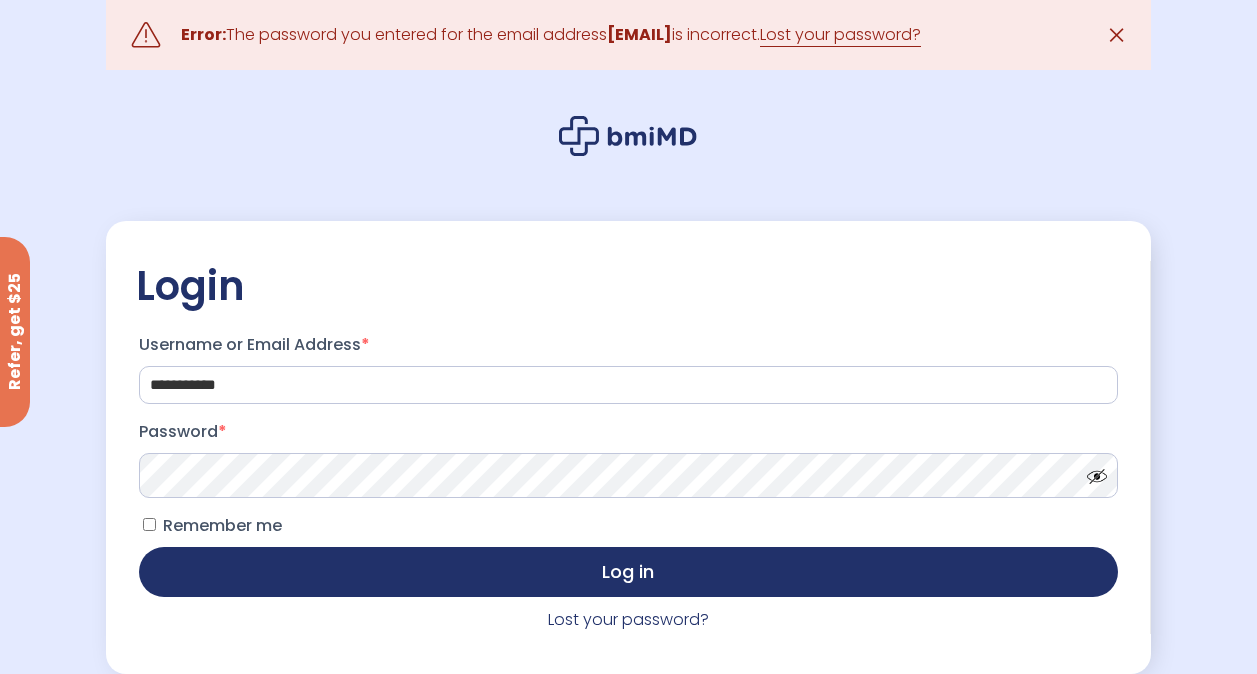 click at bounding box center (1092, 471) 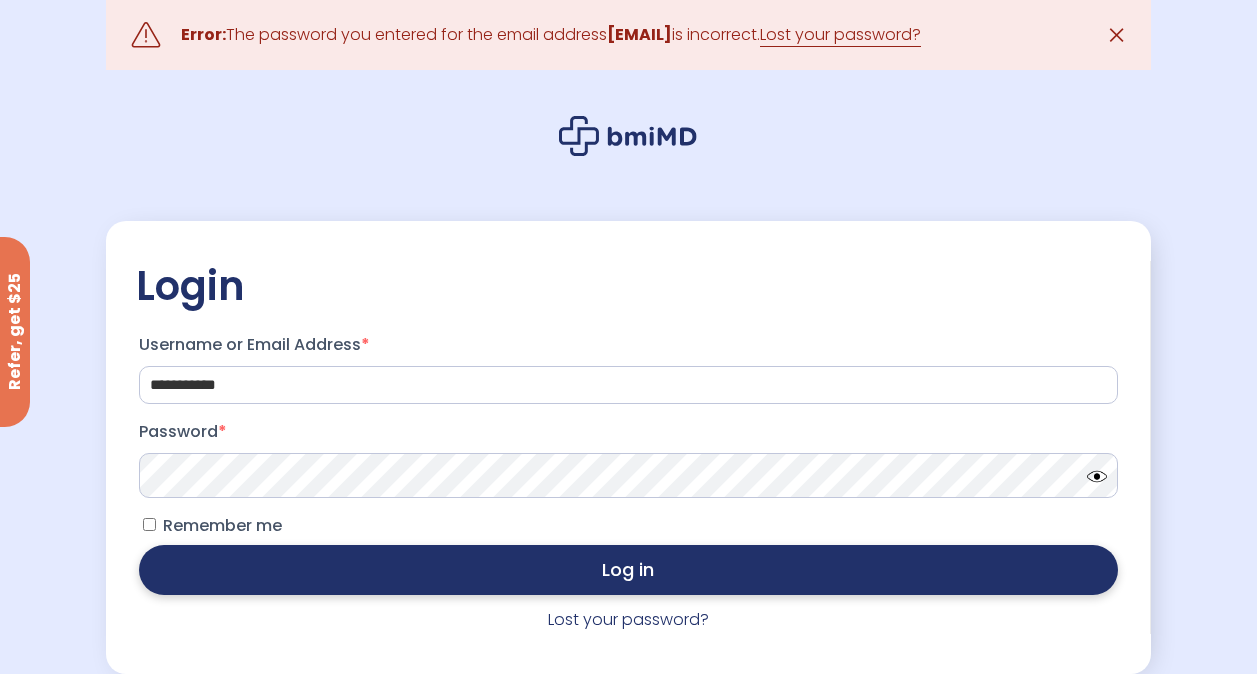 click on "Log in" at bounding box center [628, 570] 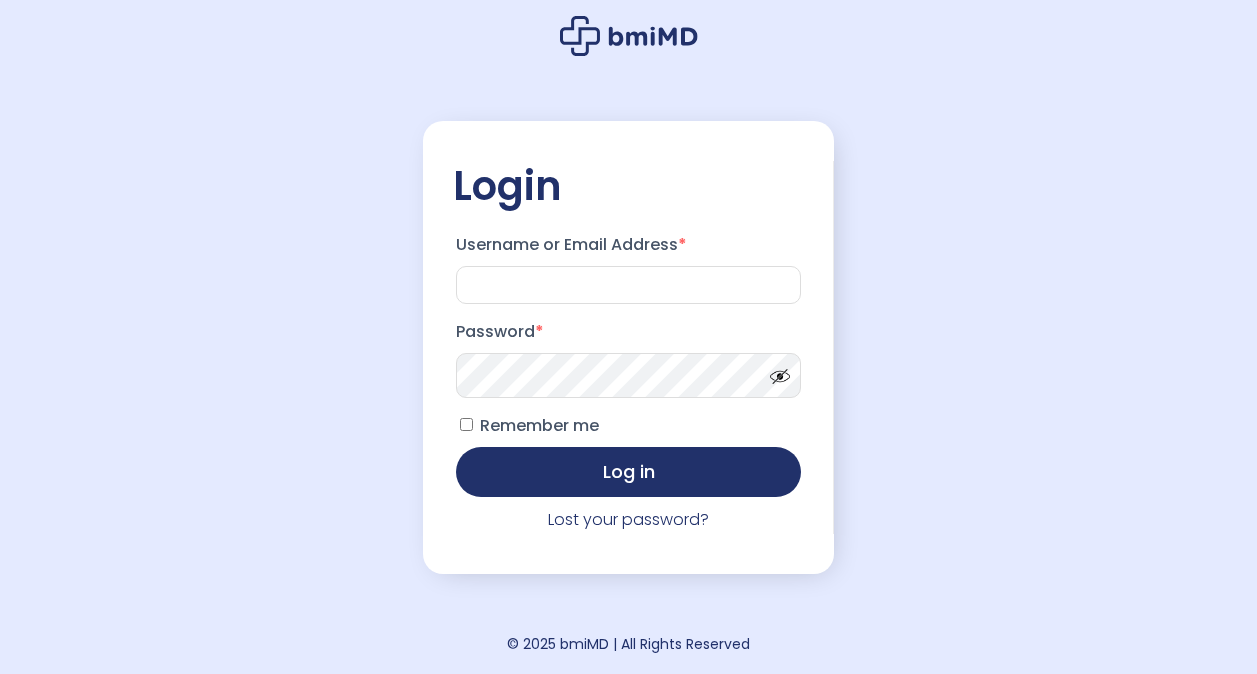 scroll, scrollTop: 0, scrollLeft: 0, axis: both 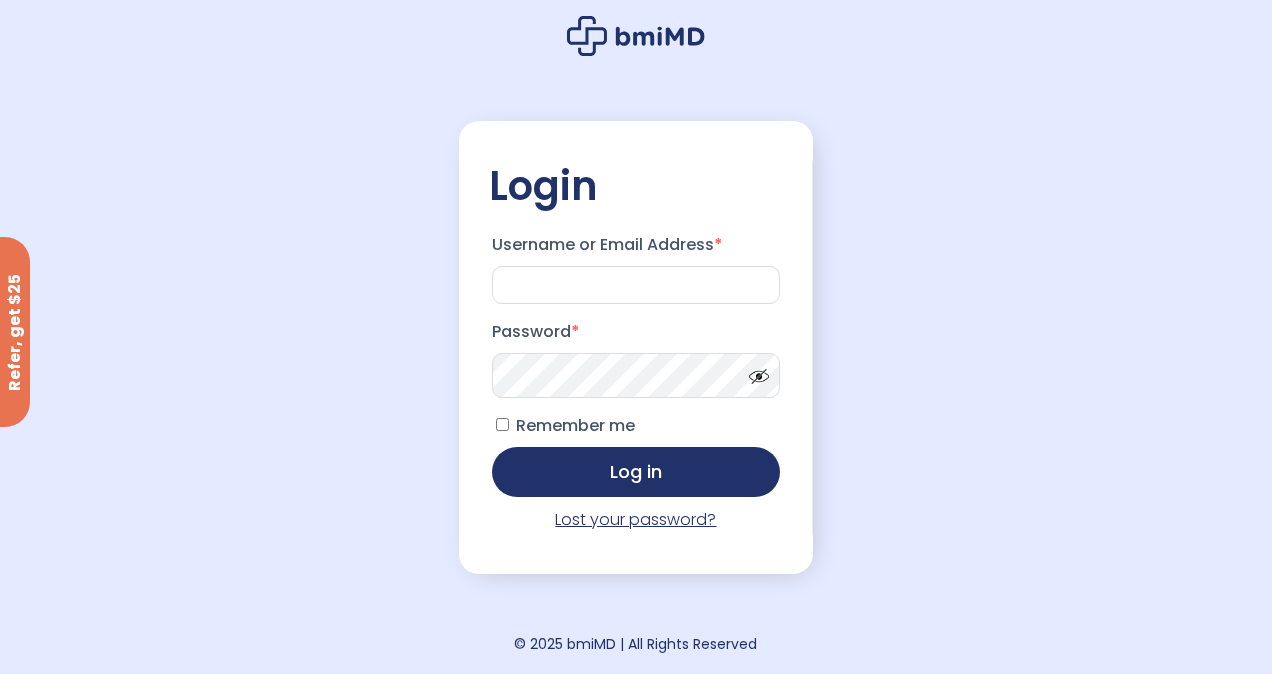 click on "Lost your password?" at bounding box center [635, 519] 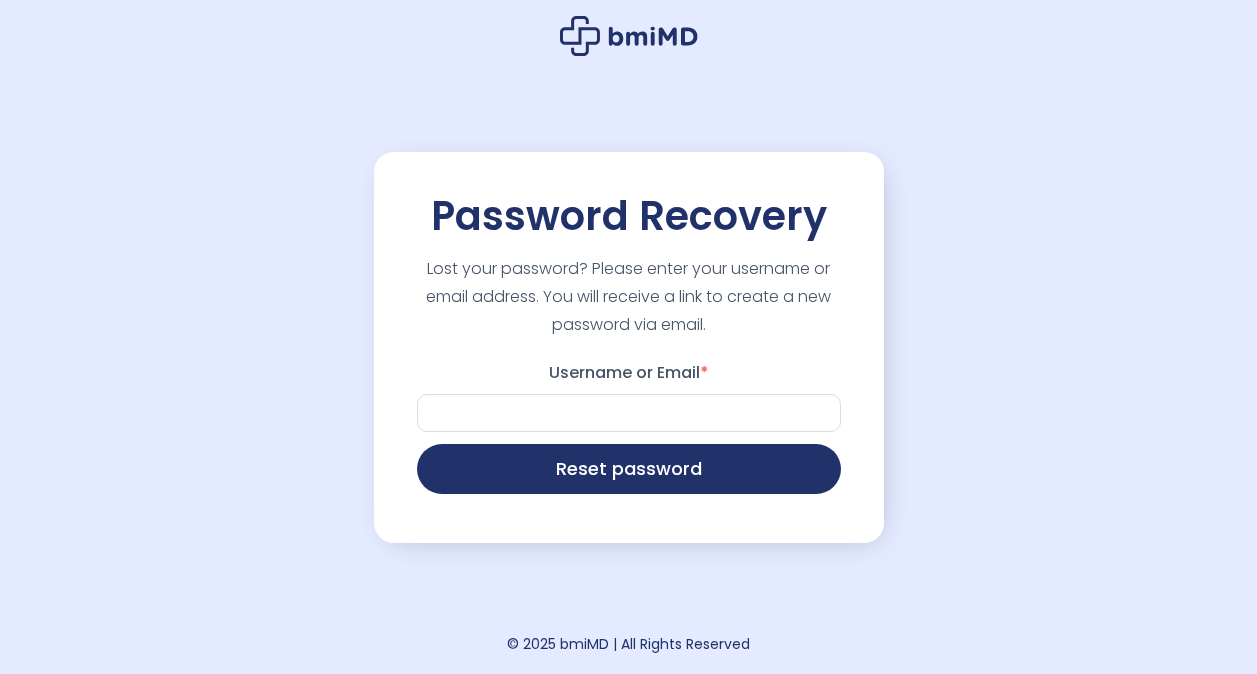 scroll, scrollTop: 0, scrollLeft: 0, axis: both 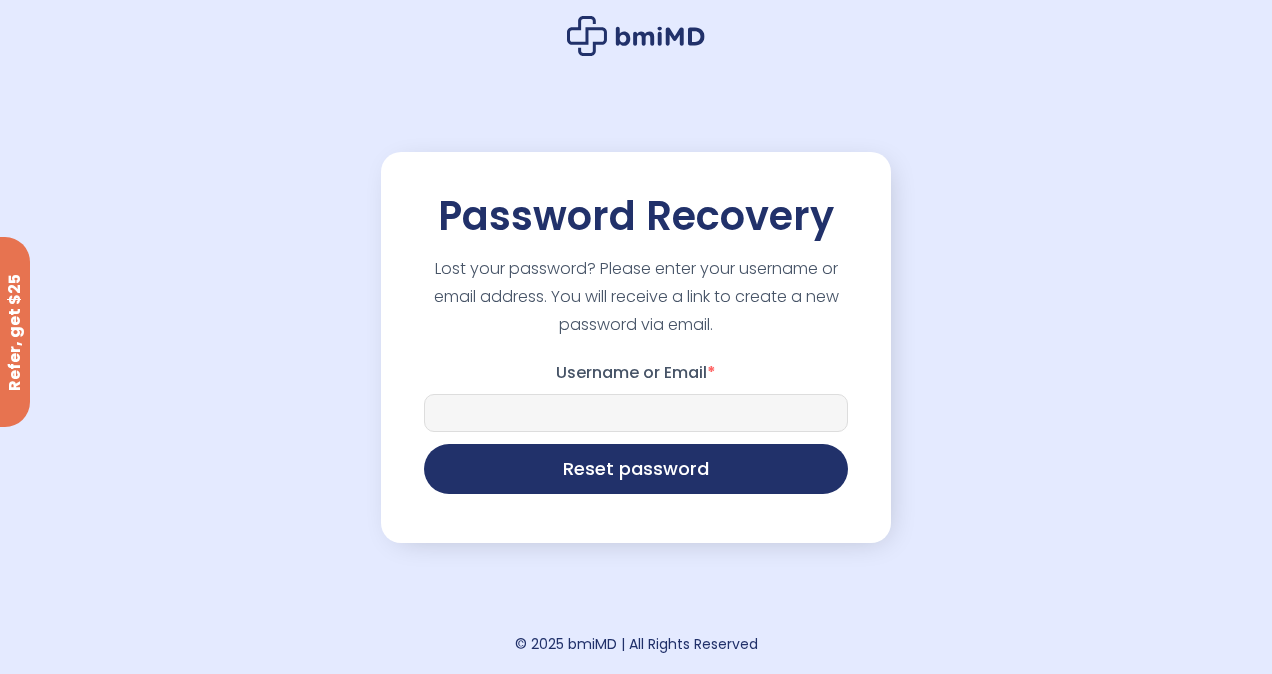 click on "Username or Email  *" at bounding box center (636, 413) 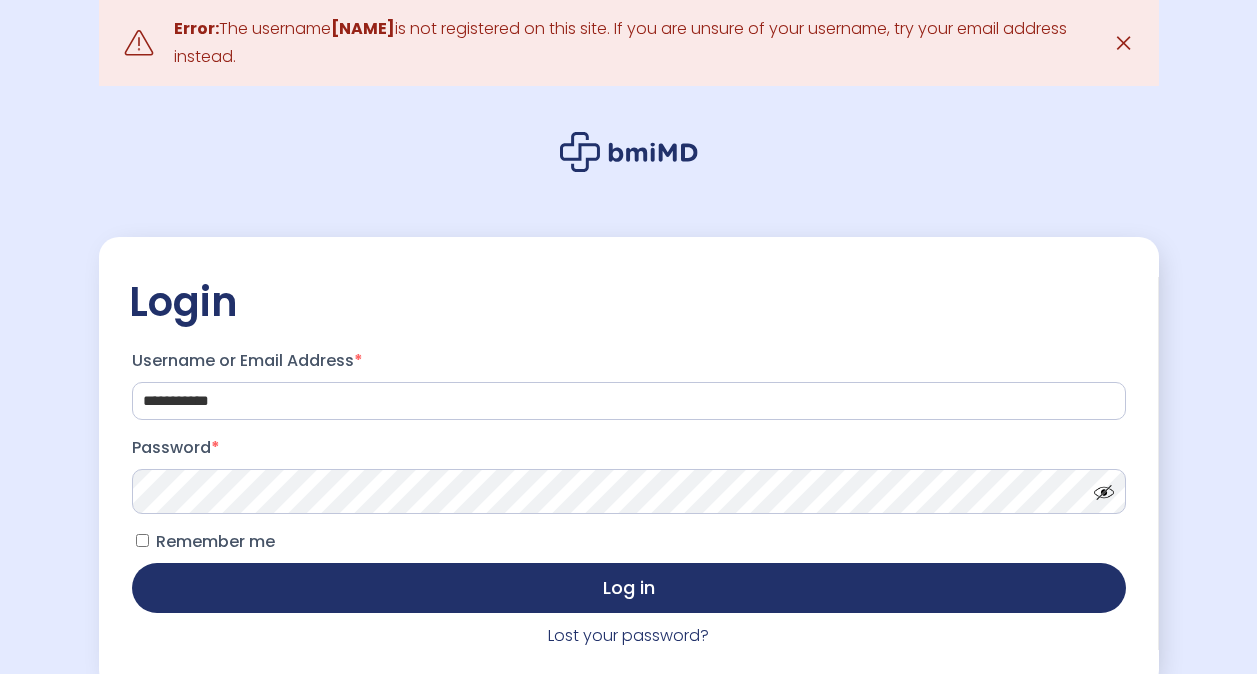 scroll, scrollTop: 0, scrollLeft: 0, axis: both 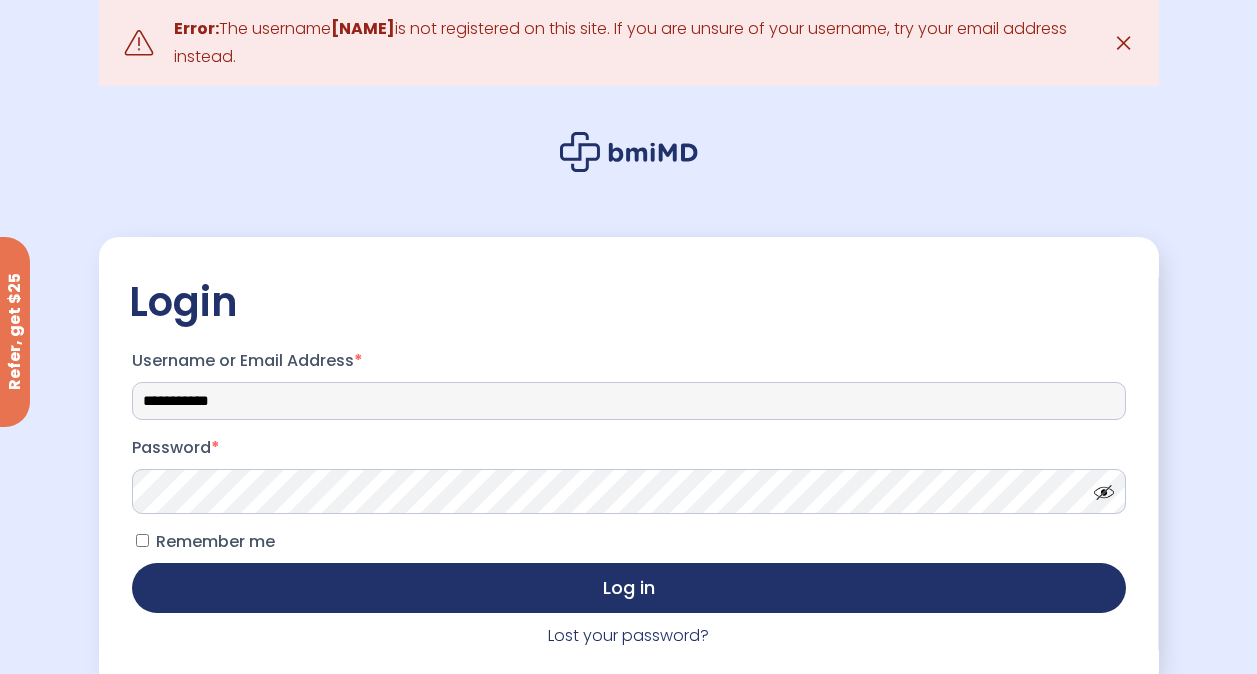drag, startPoint x: 276, startPoint y: 396, endPoint x: 185, endPoint y: 400, distance: 91.08787 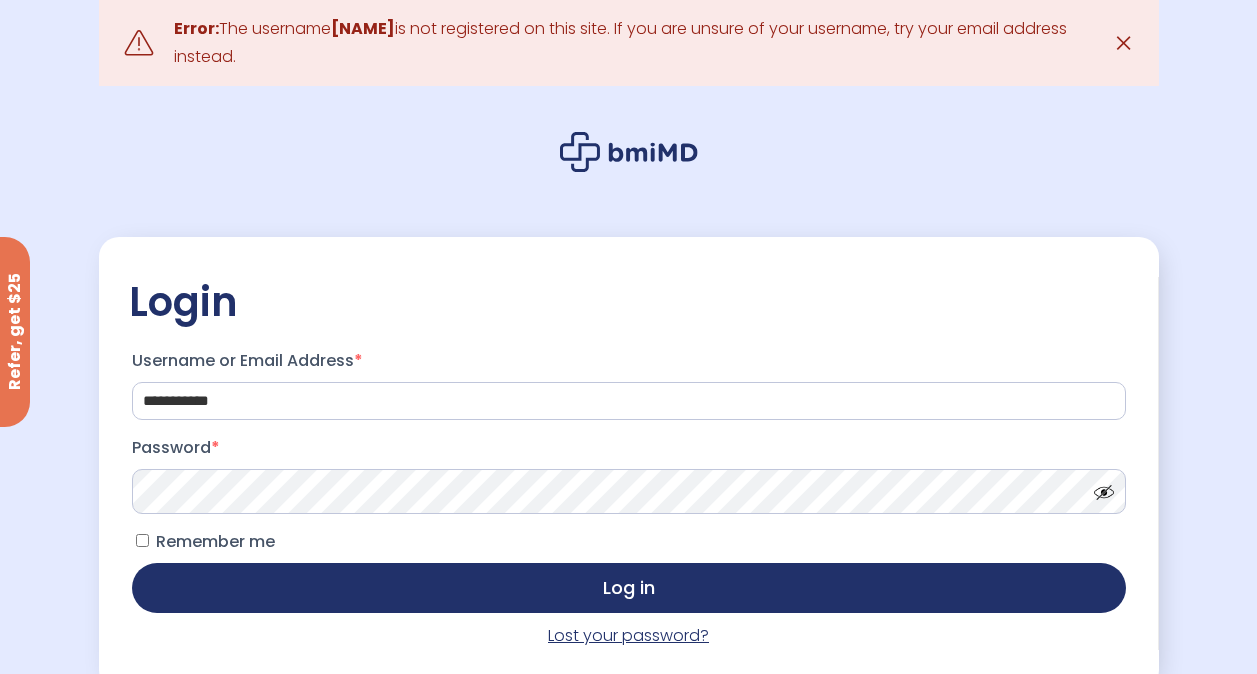 click on "Lost your password?" at bounding box center (628, 635) 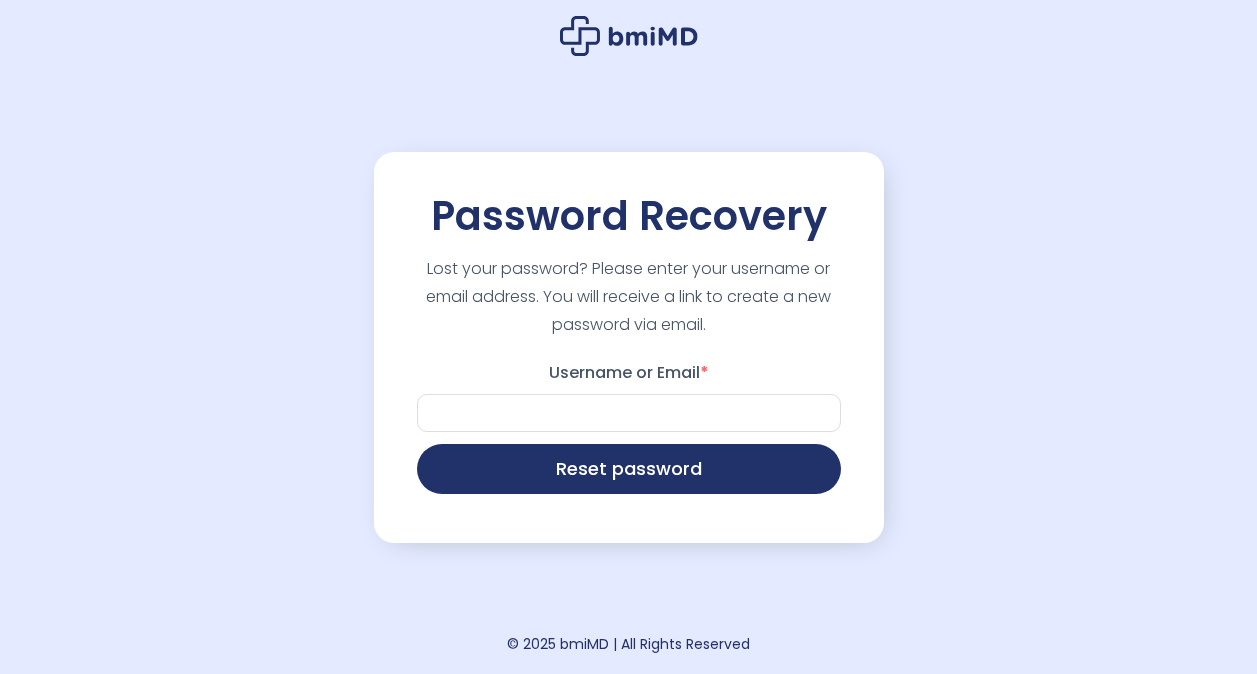 scroll, scrollTop: 0, scrollLeft: 0, axis: both 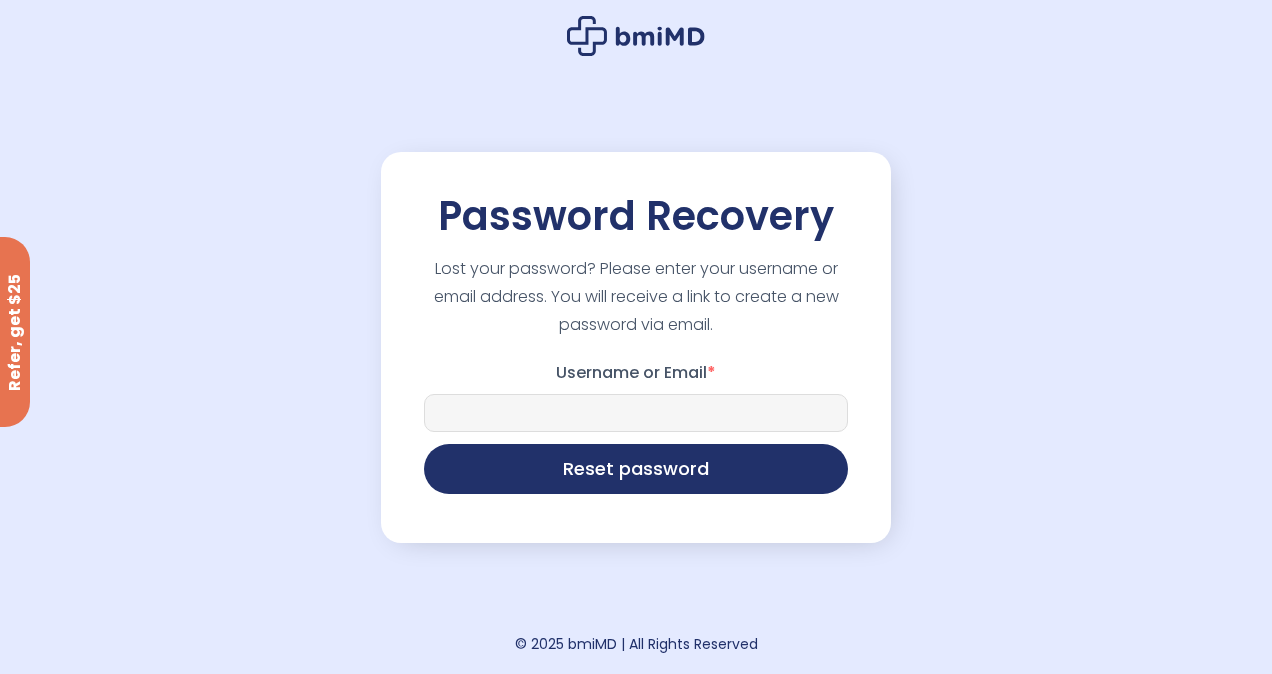 click on "Username or Email  *" at bounding box center [636, 413] 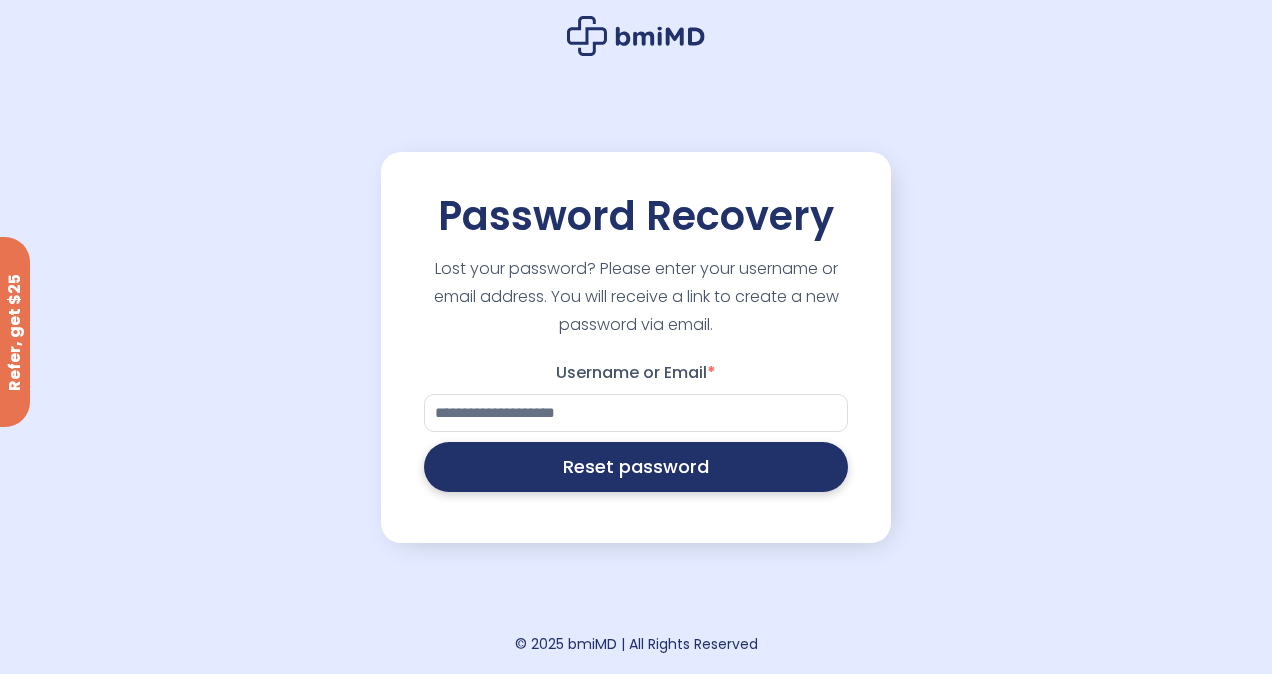click on "Reset password" at bounding box center (636, 467) 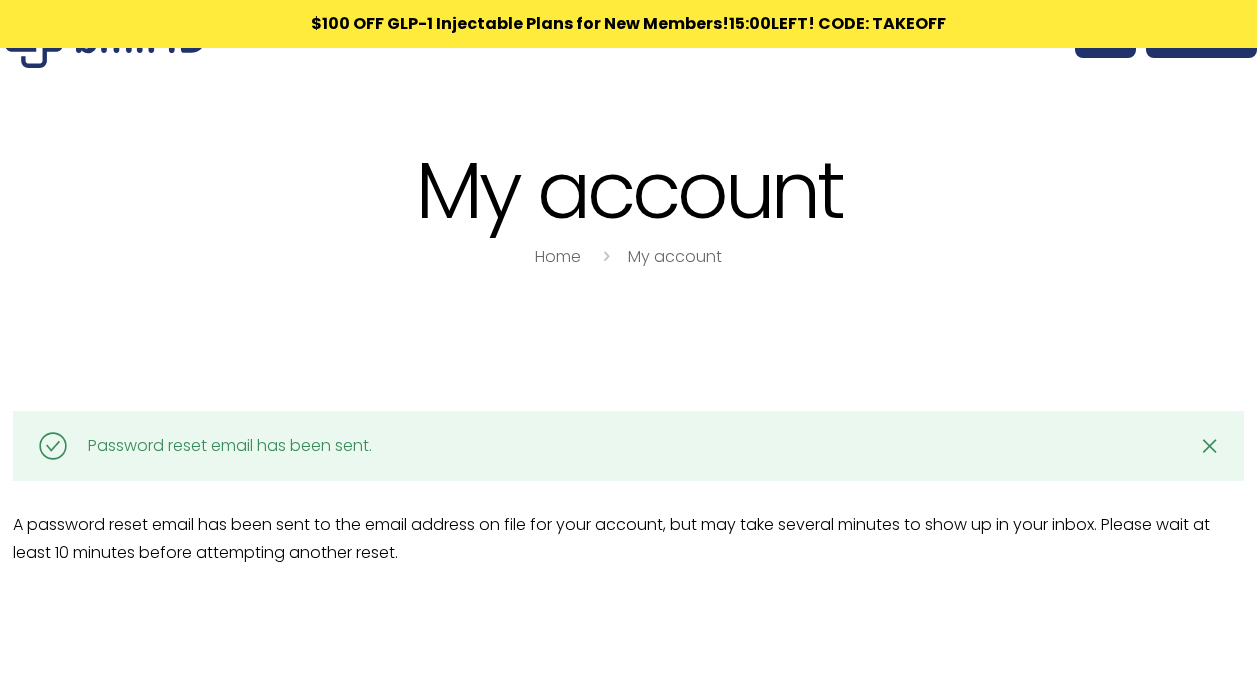 scroll, scrollTop: 0, scrollLeft: 0, axis: both 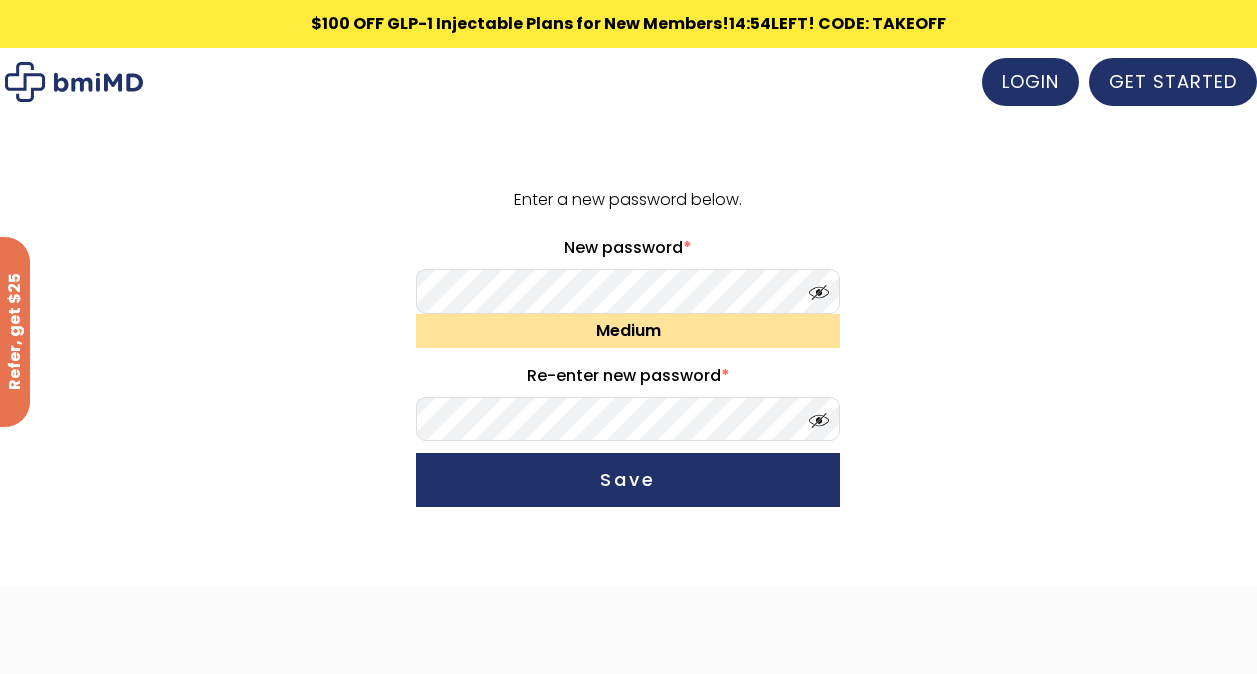 click at bounding box center [814, 287] 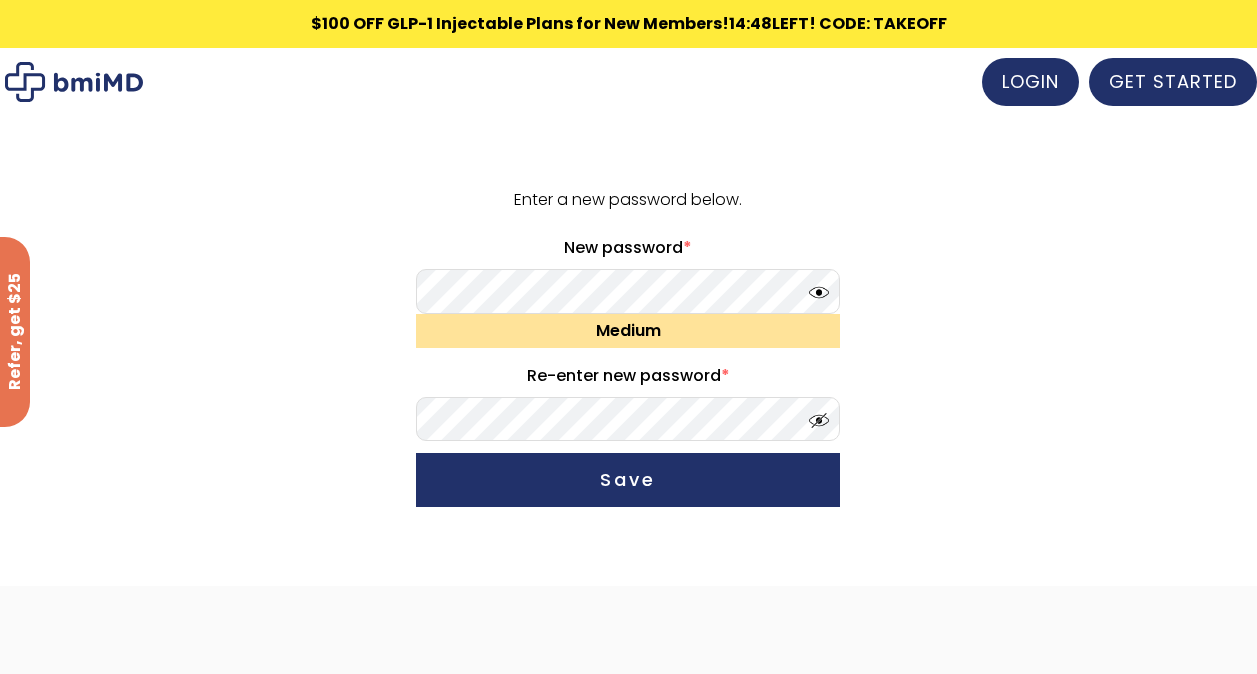 click at bounding box center (814, 415) 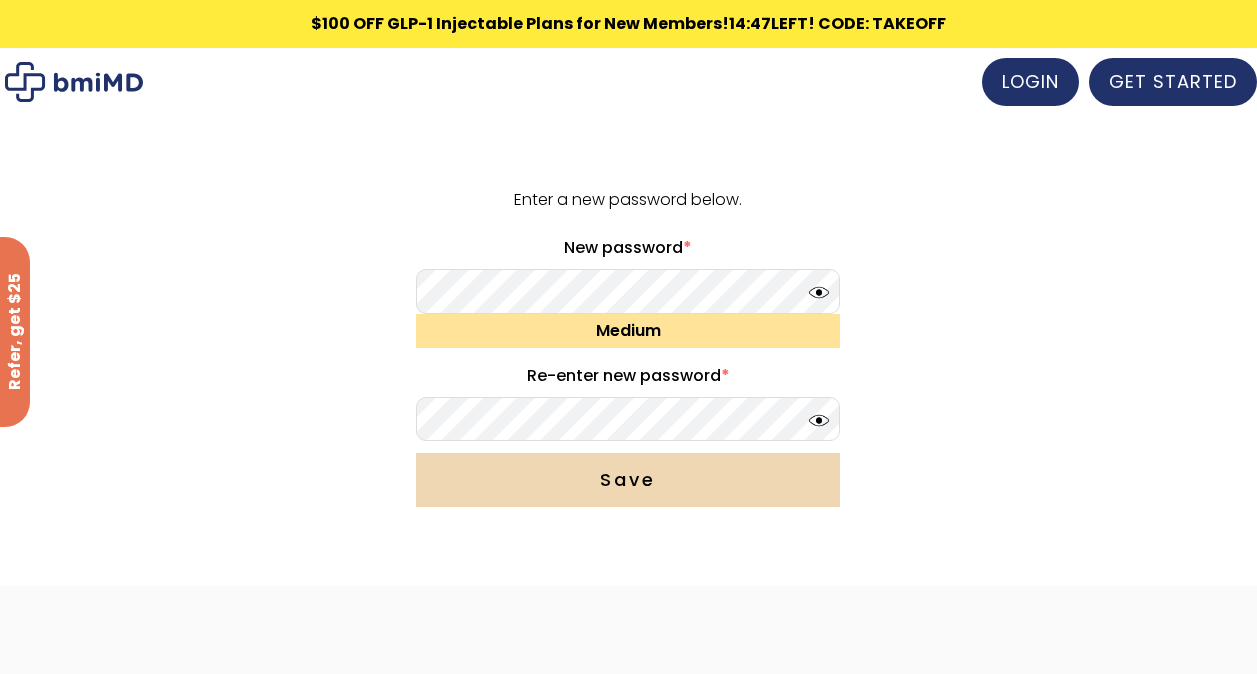 click on "Save" at bounding box center [628, 480] 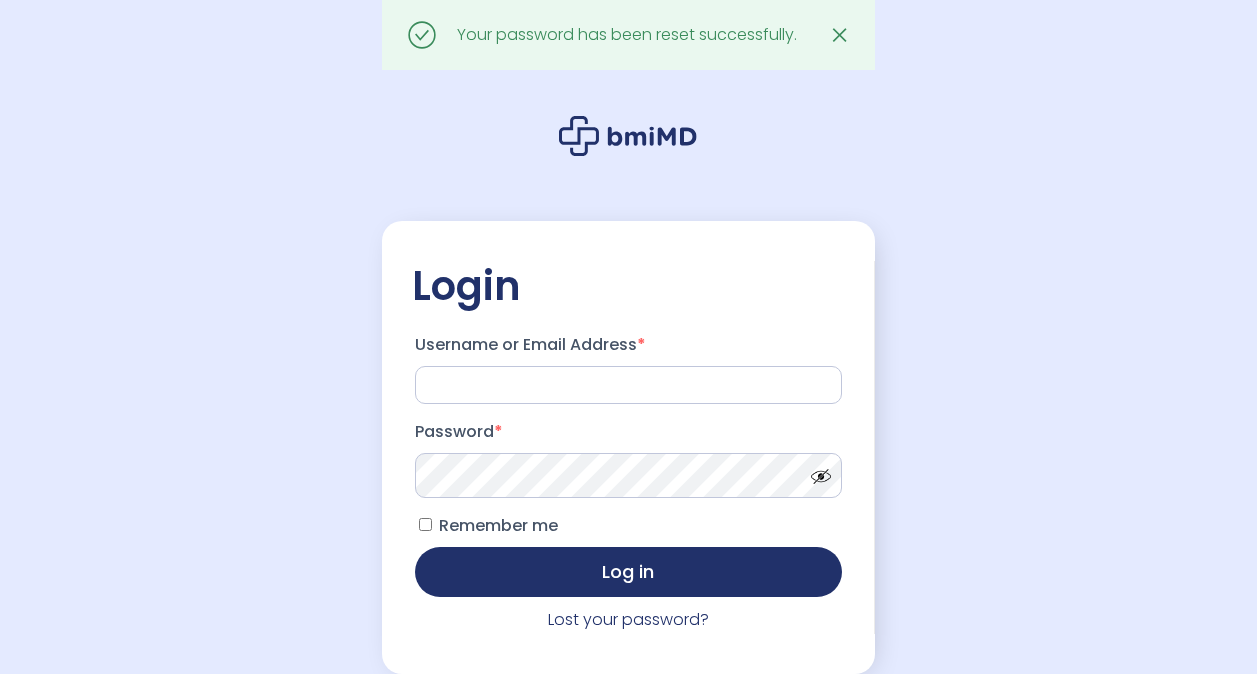 scroll, scrollTop: 0, scrollLeft: 0, axis: both 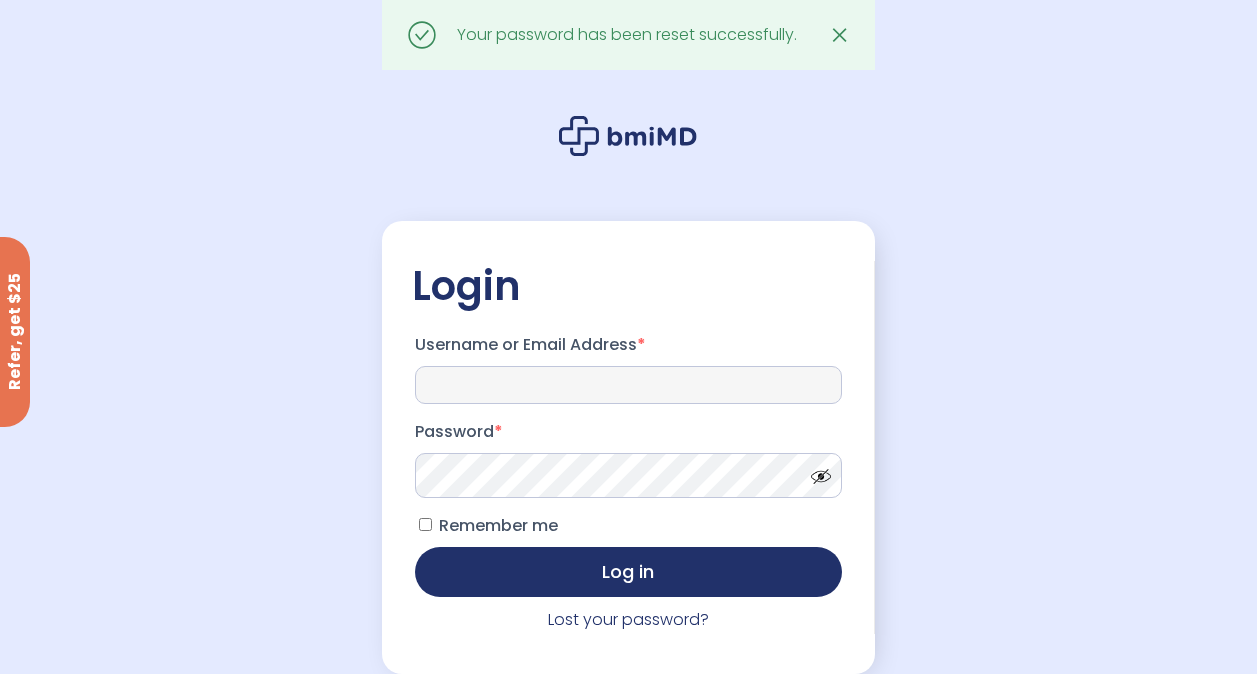 click on "Username or Email Address  *" at bounding box center (628, 385) 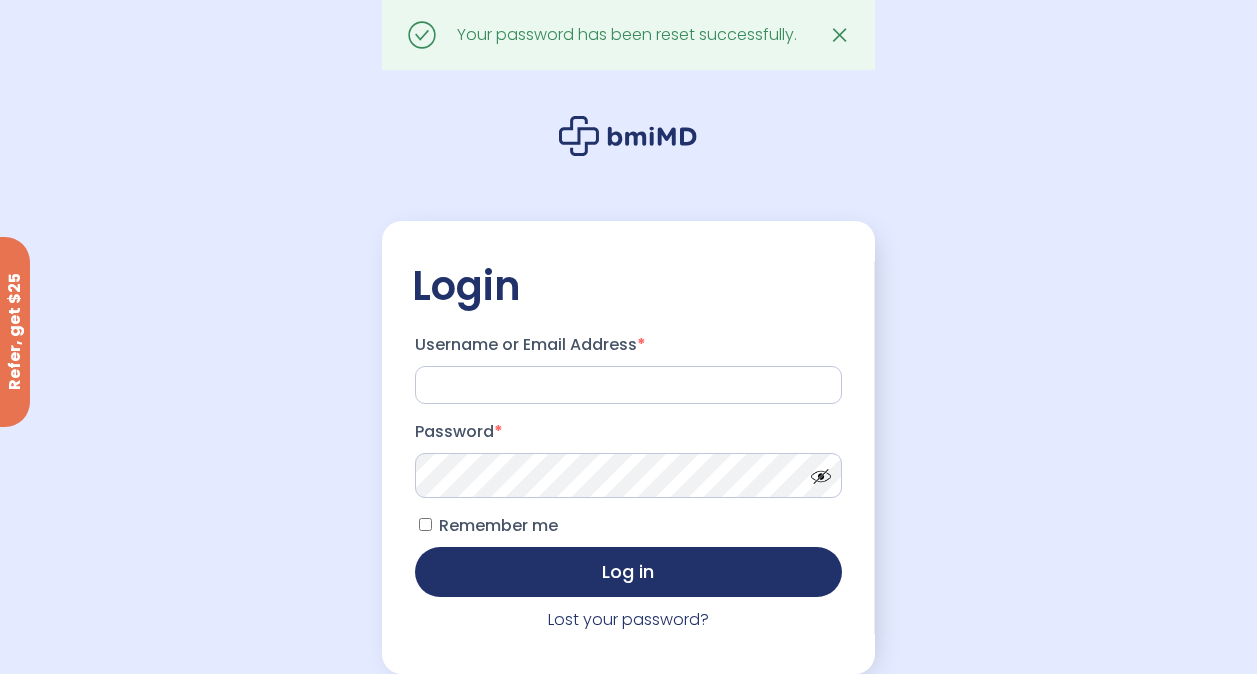 type on "**********" 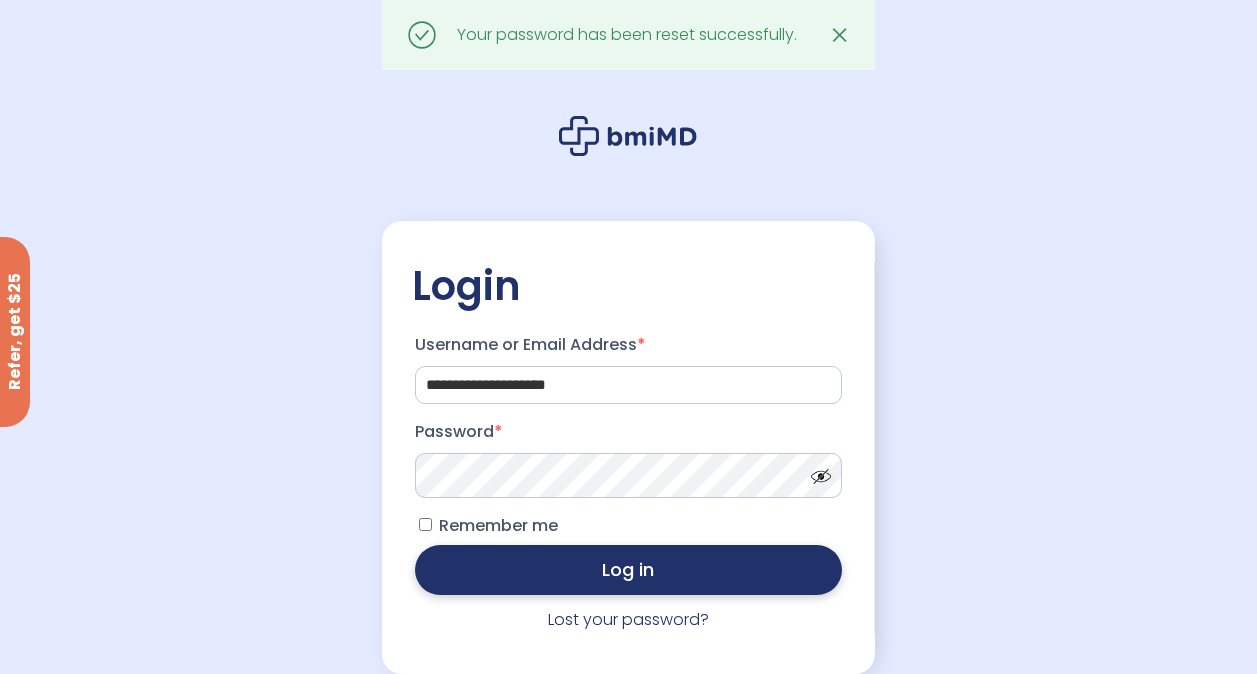 click on "Log in" at bounding box center (628, 570) 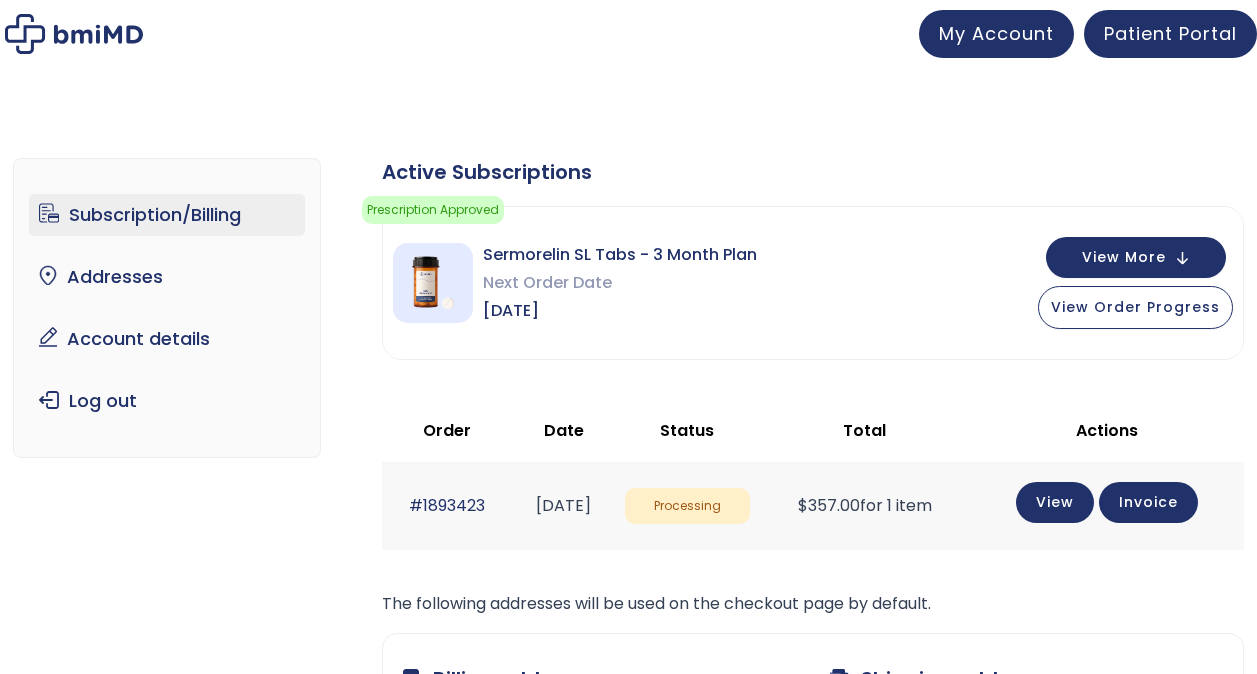 scroll, scrollTop: 0, scrollLeft: 0, axis: both 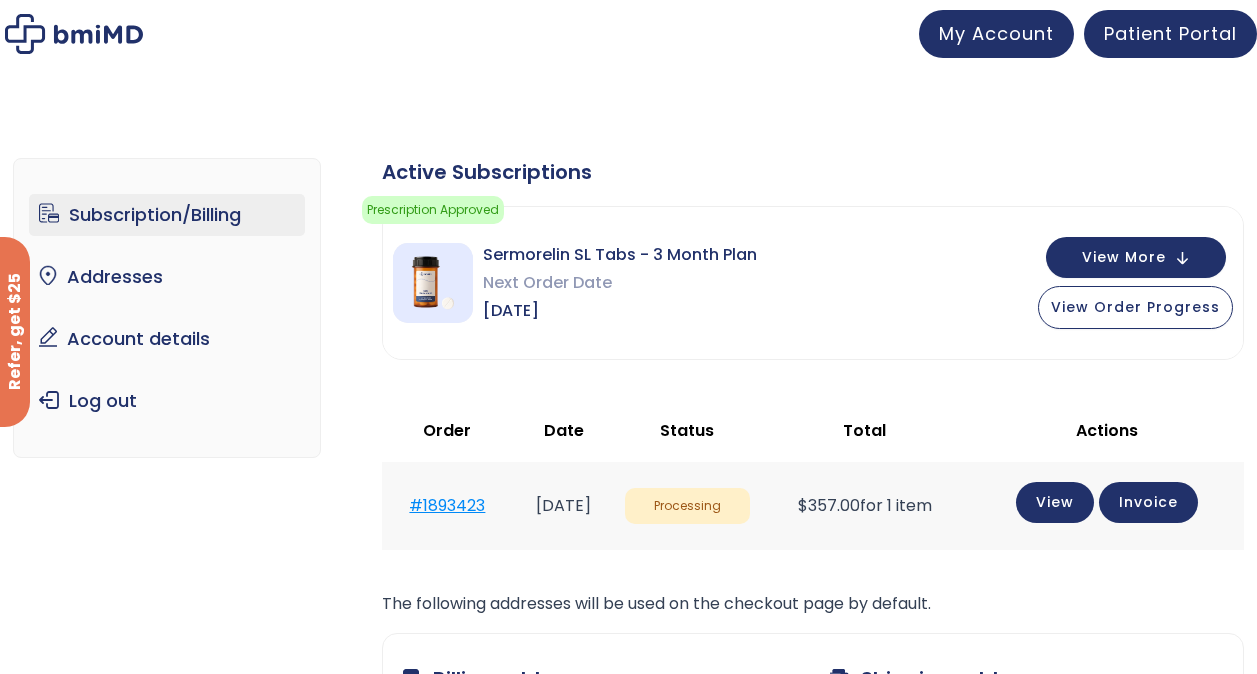 click on "#1893423" 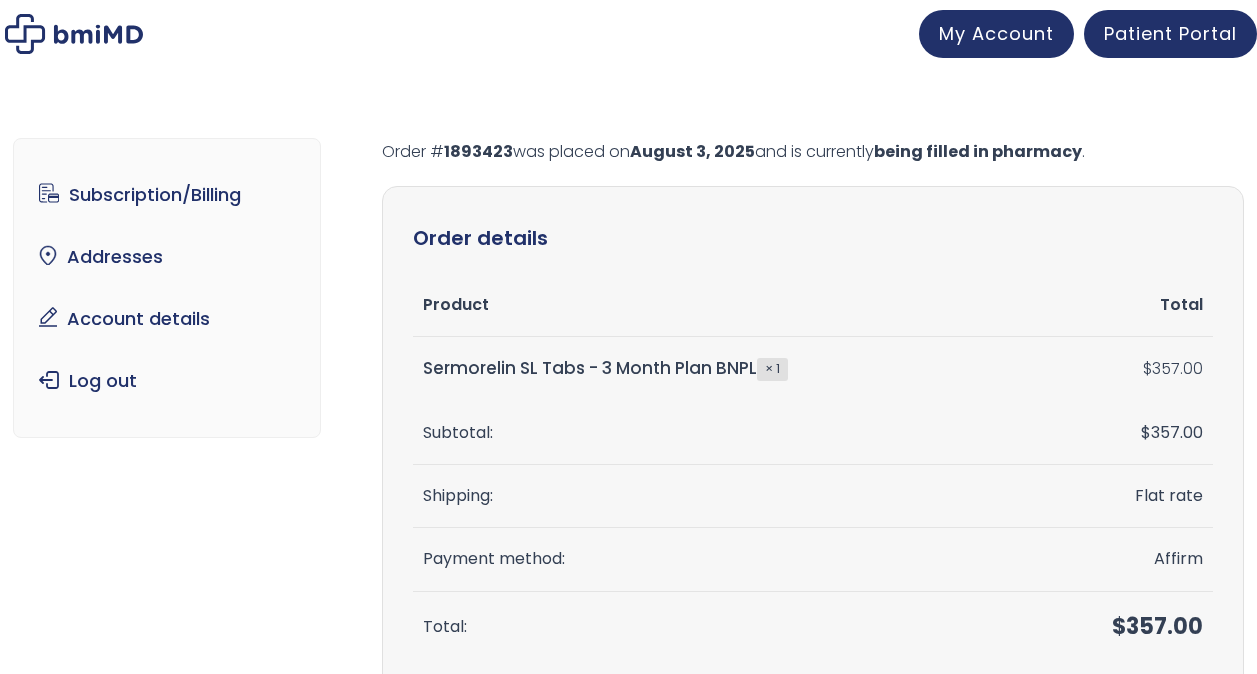 scroll, scrollTop: 0, scrollLeft: 0, axis: both 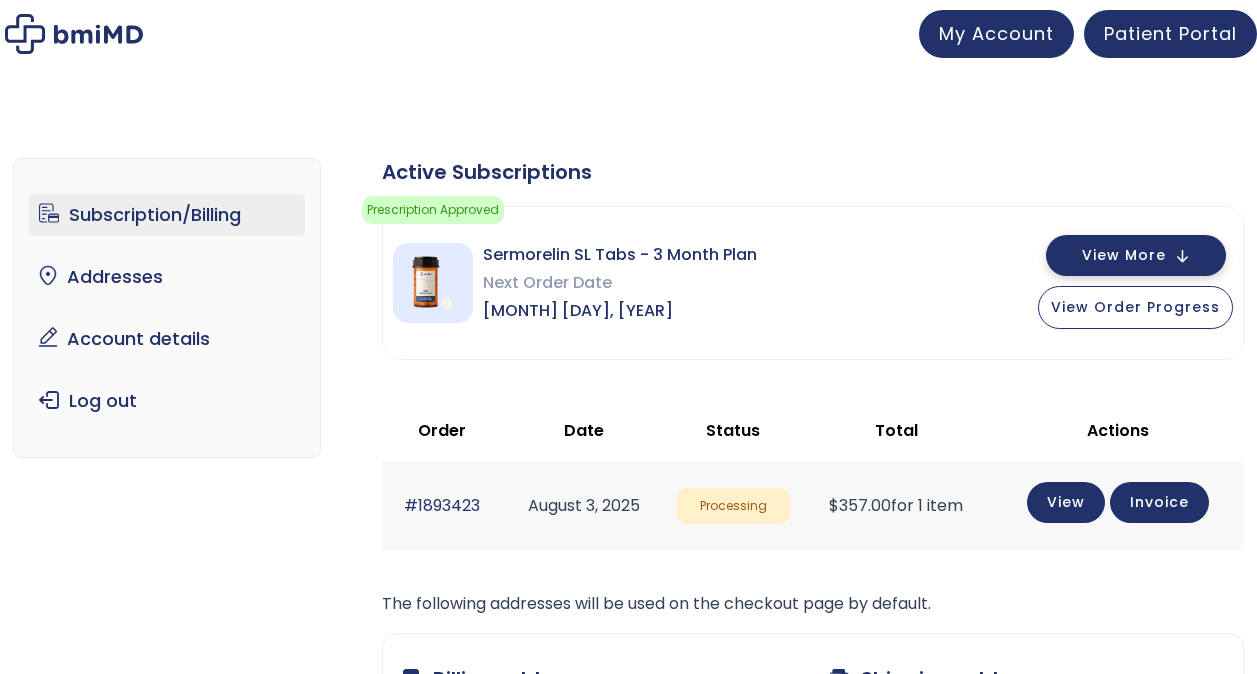 click on "View More" at bounding box center (1136, 255) 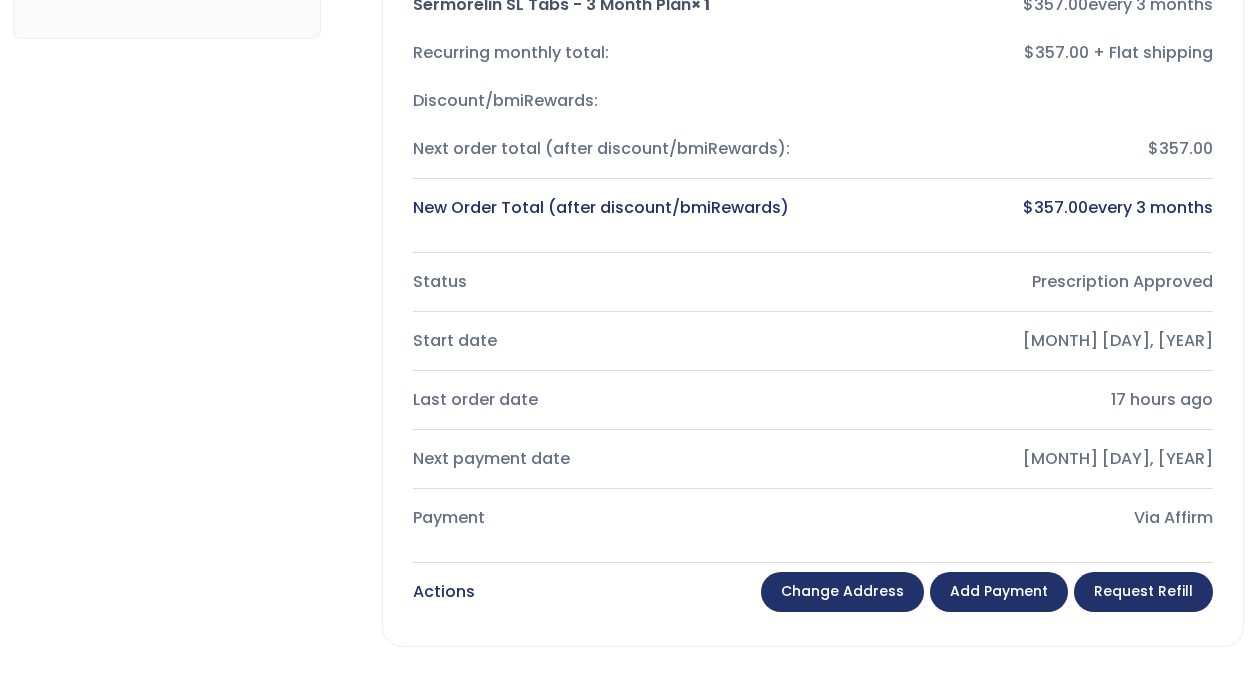 scroll, scrollTop: 427, scrollLeft: 0, axis: vertical 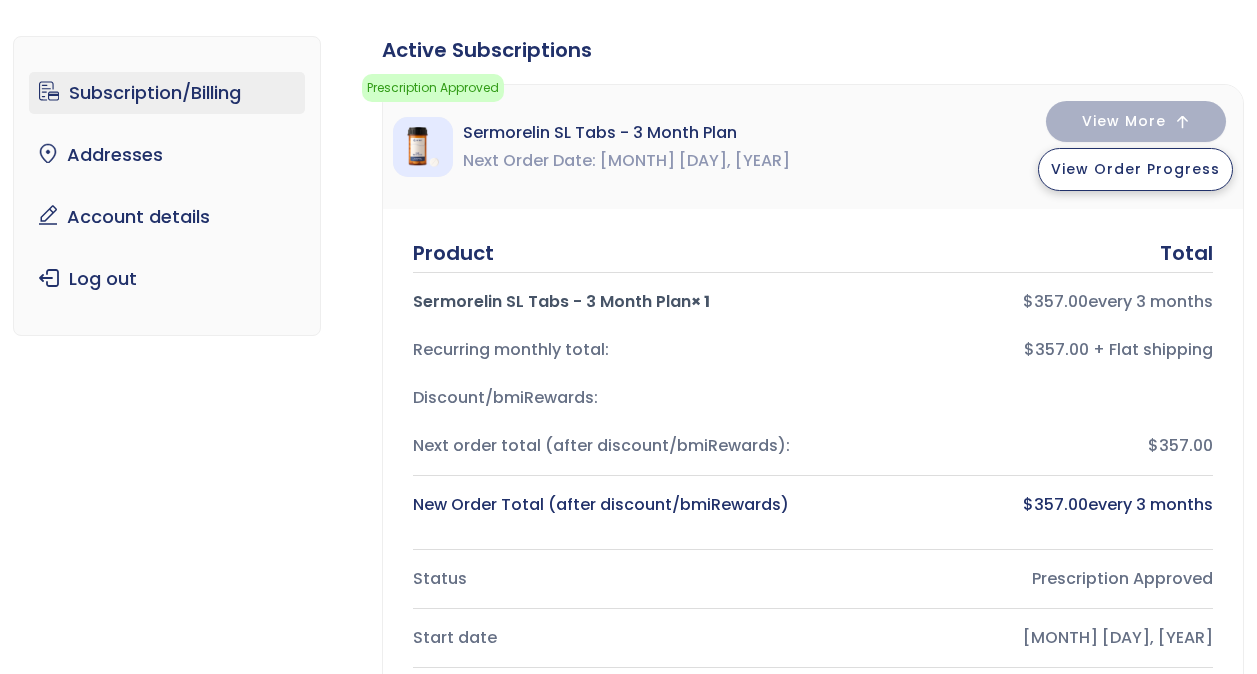 click on "View Order Progress" at bounding box center [1135, 169] 